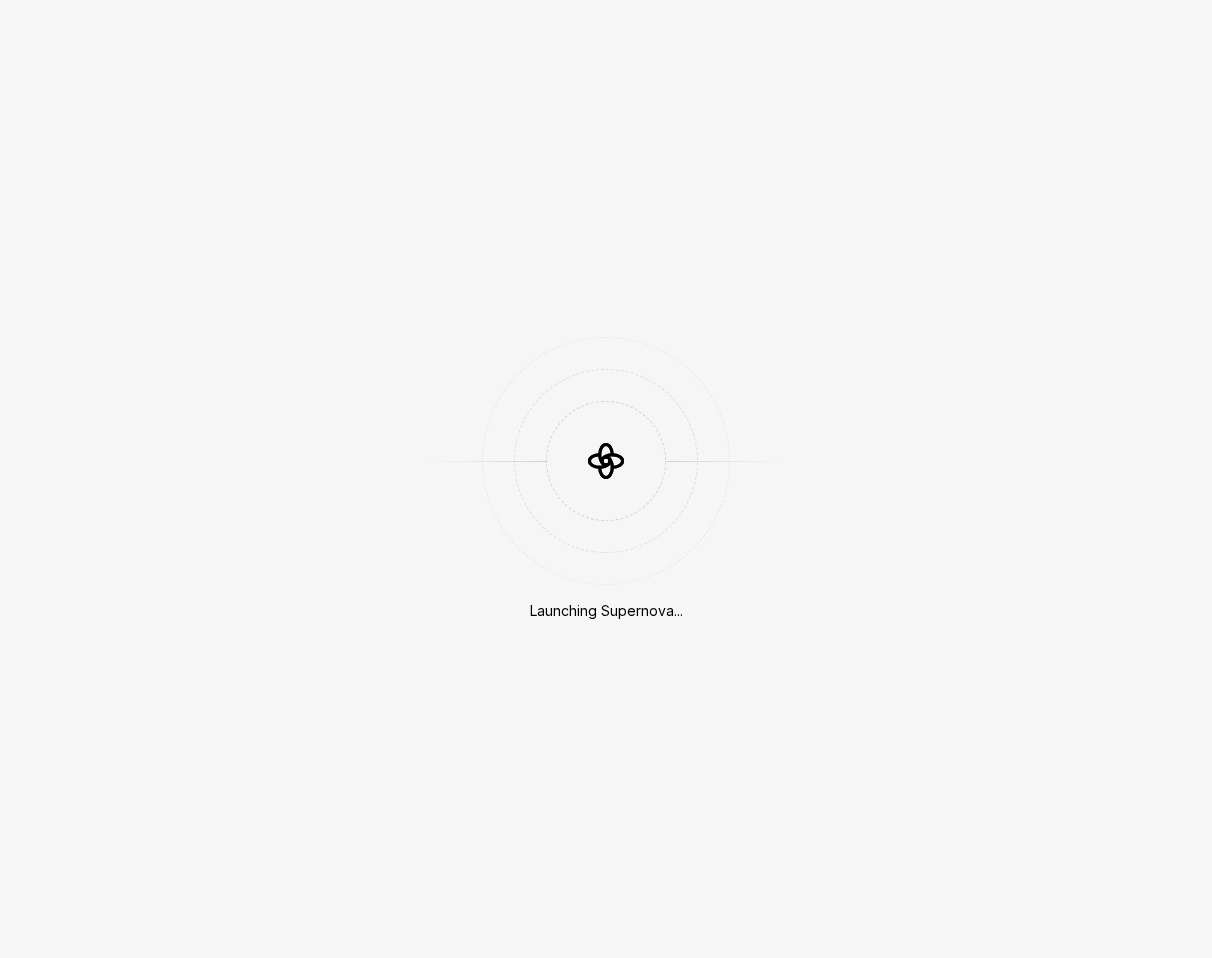 scroll, scrollTop: 0, scrollLeft: 0, axis: both 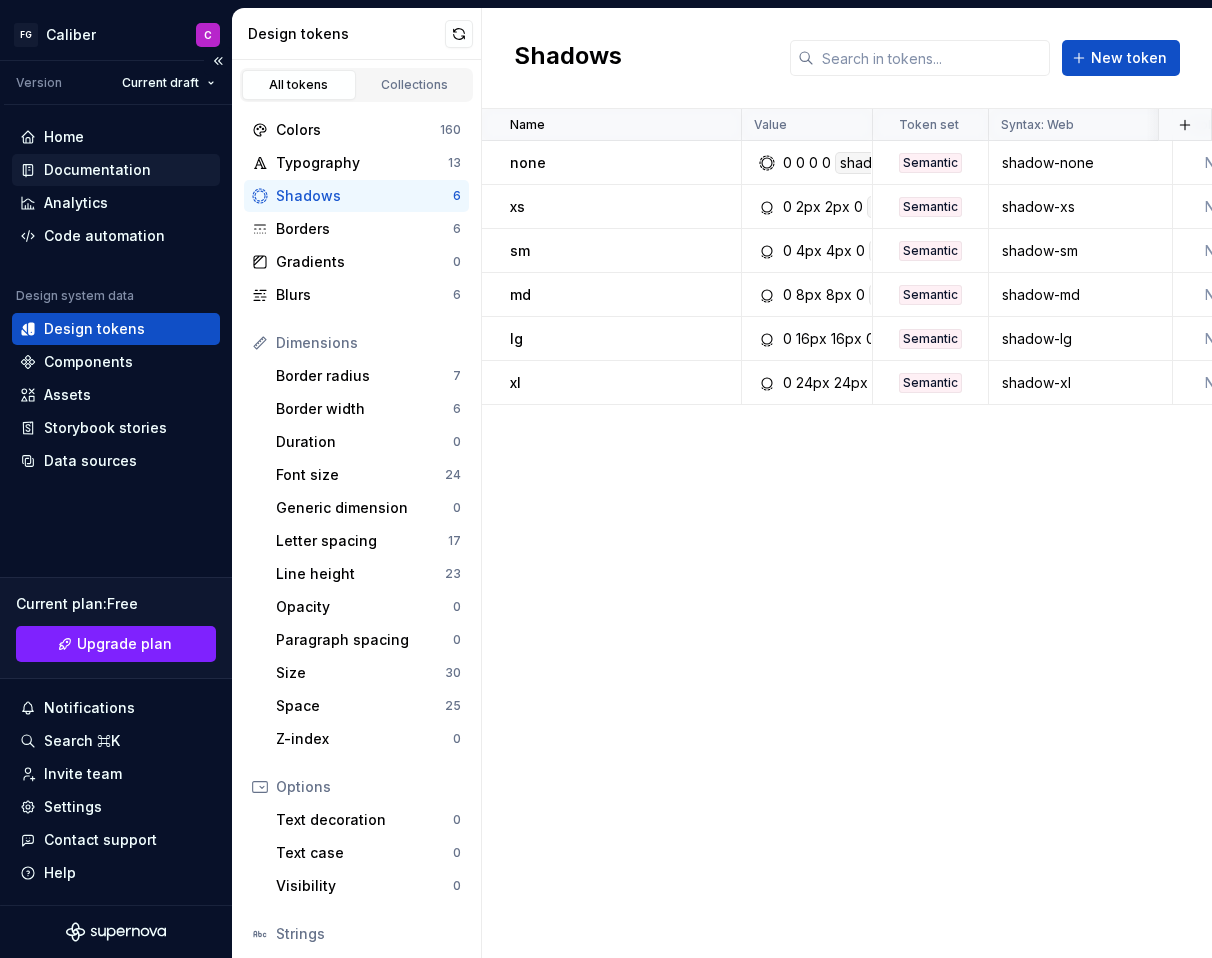 click on "Documentation" at bounding box center [97, 170] 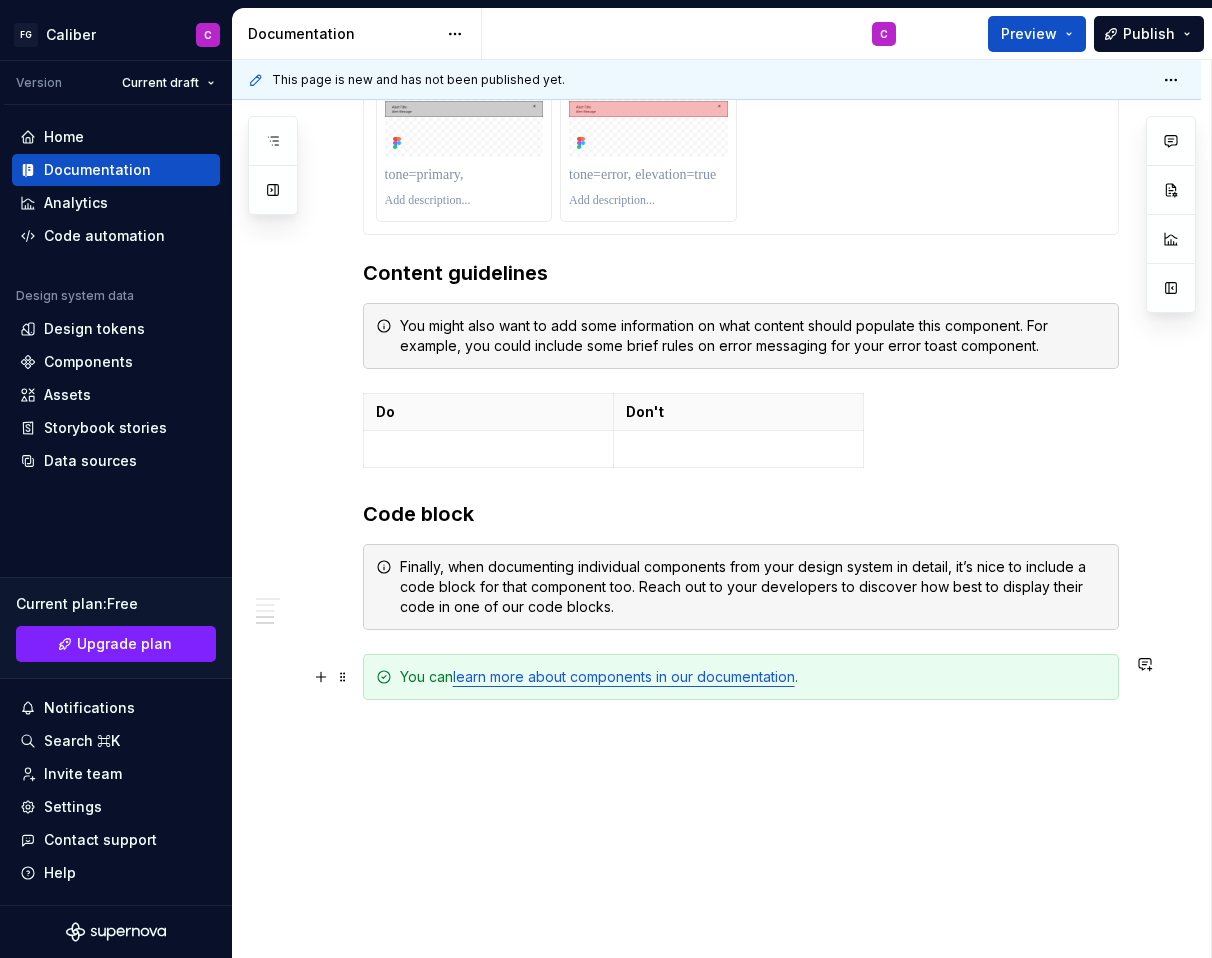 scroll, scrollTop: 2286, scrollLeft: 0, axis: vertical 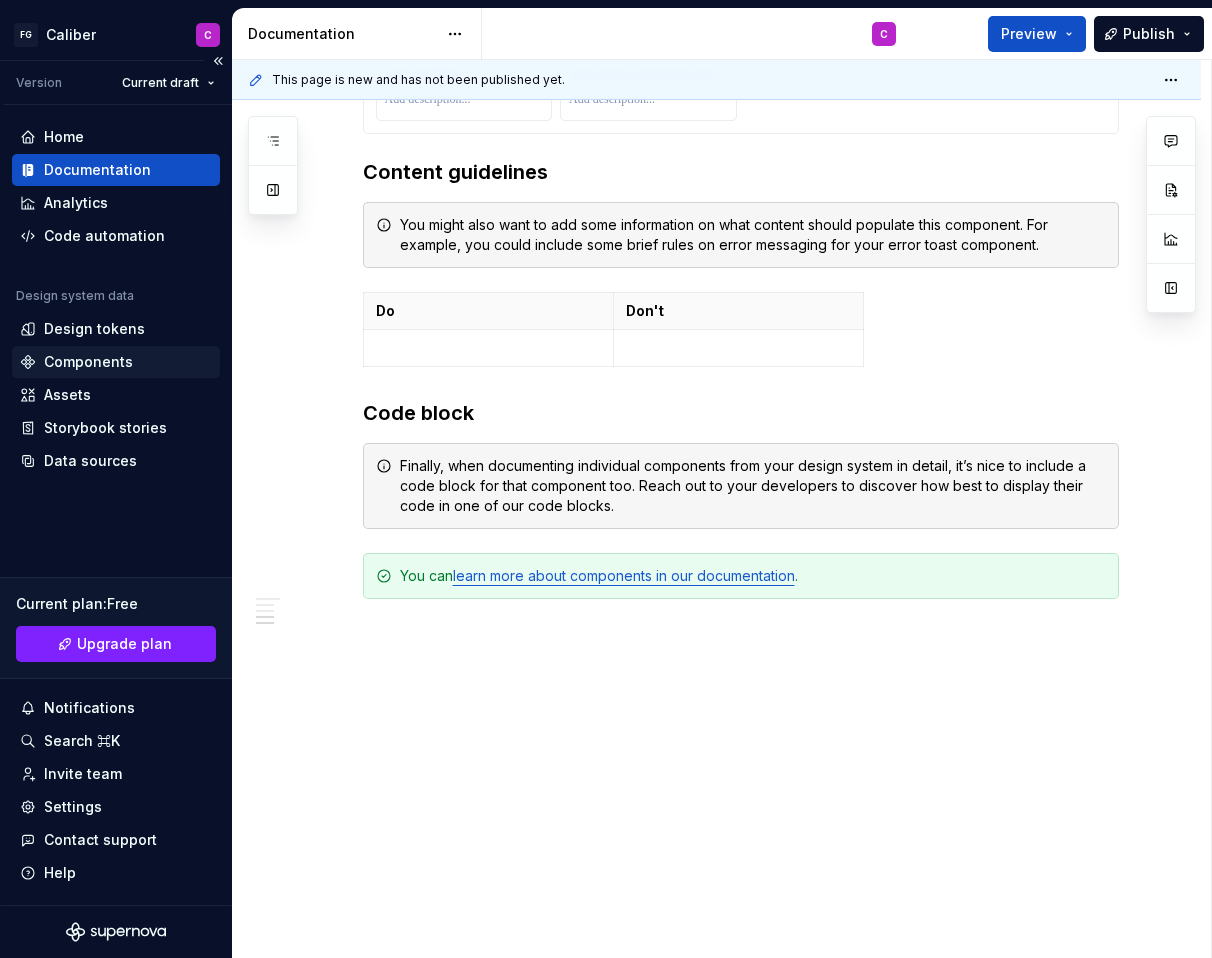 click on "Components" at bounding box center [88, 362] 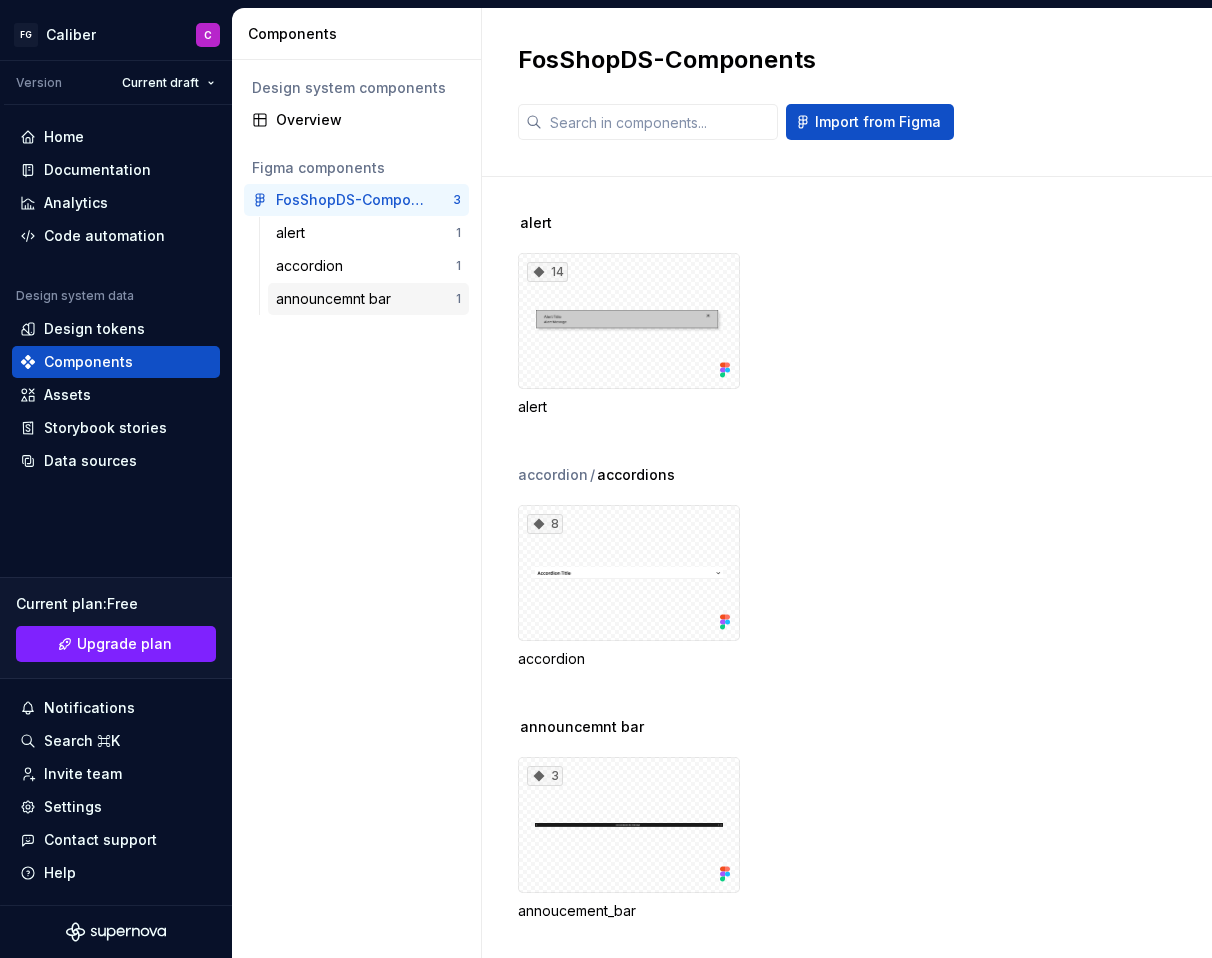 click on "announcemnt bar" at bounding box center [337, 299] 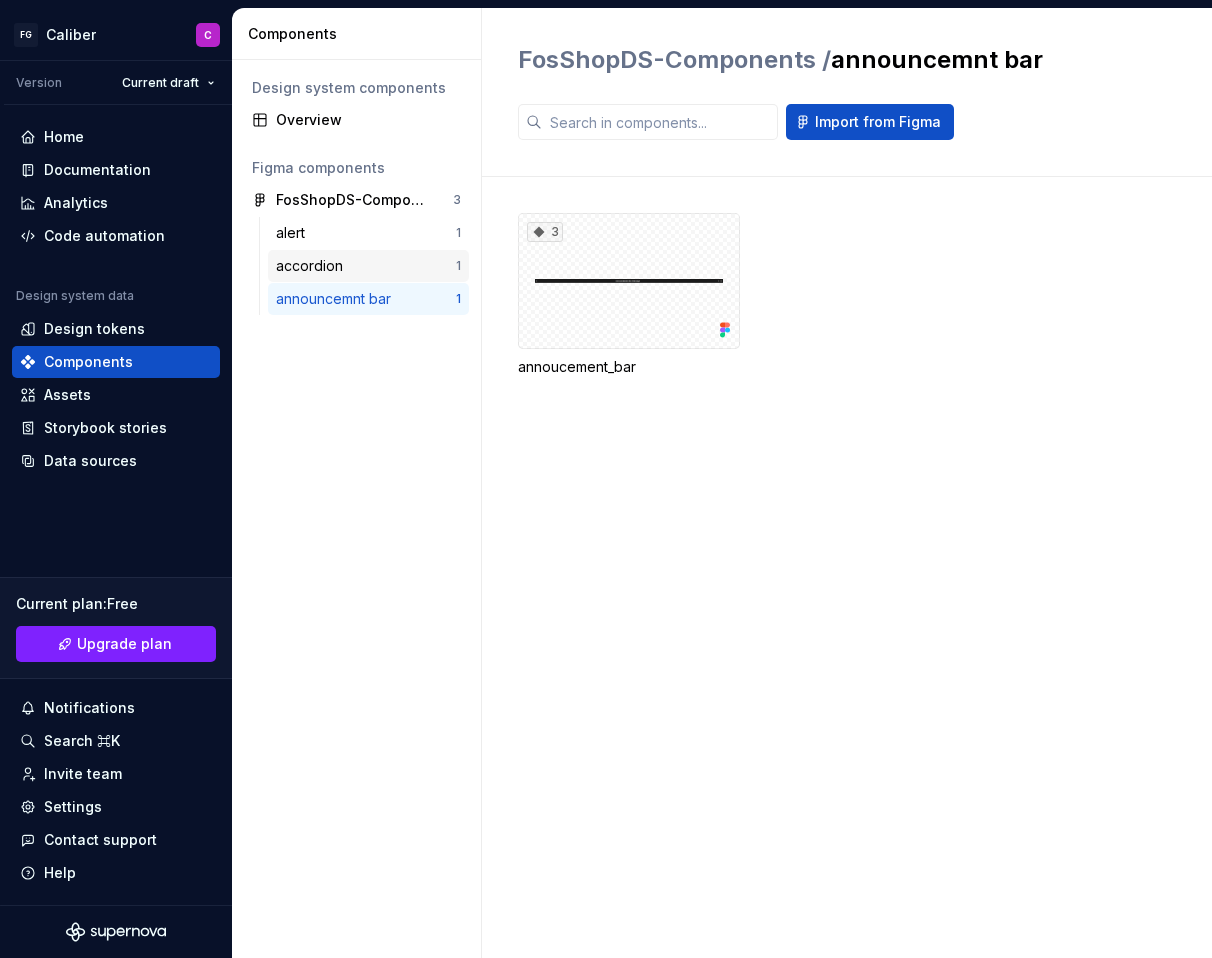 click on "accordion 1" at bounding box center [368, 266] 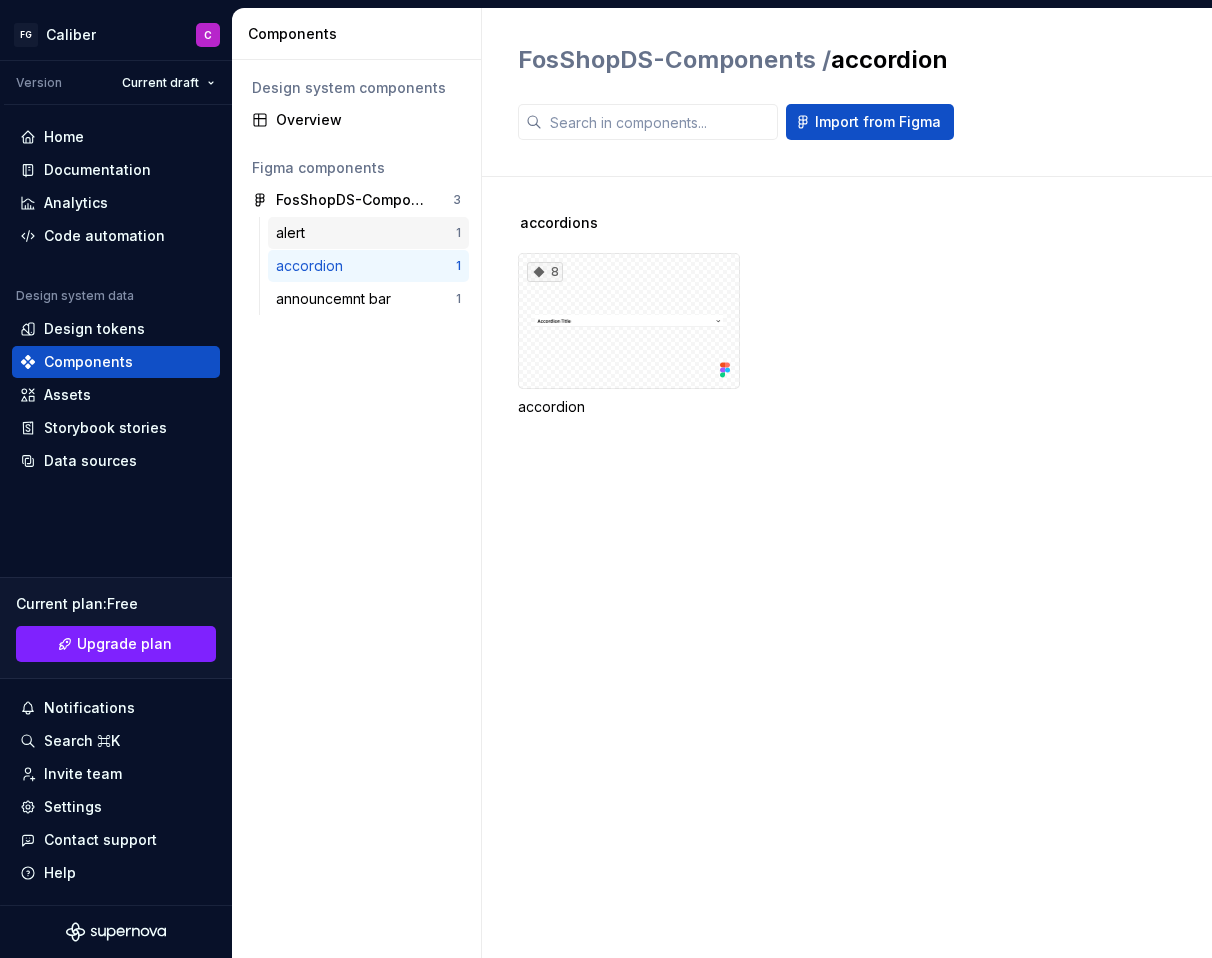 click on "alert" at bounding box center (366, 233) 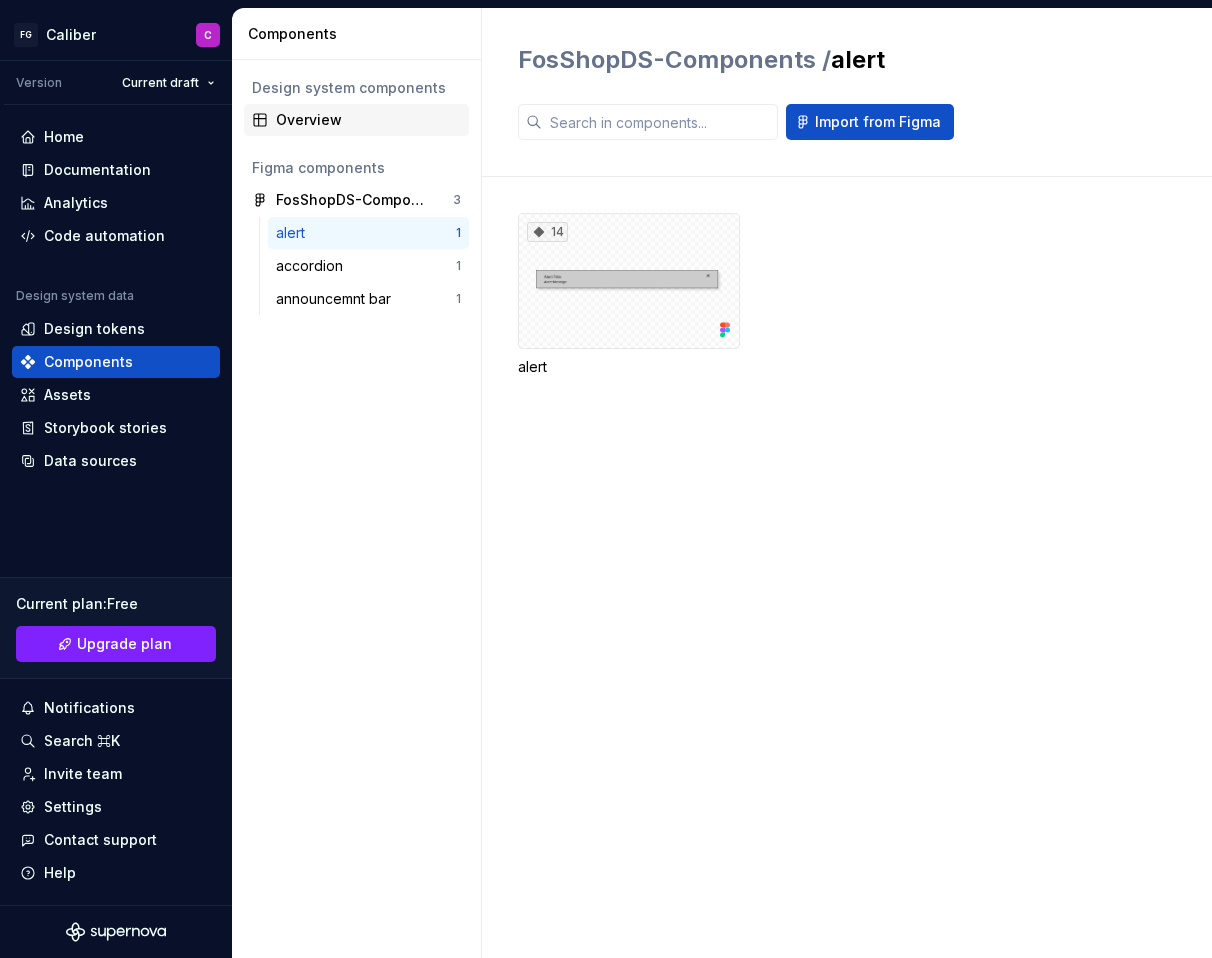 click on "Overview" at bounding box center (368, 120) 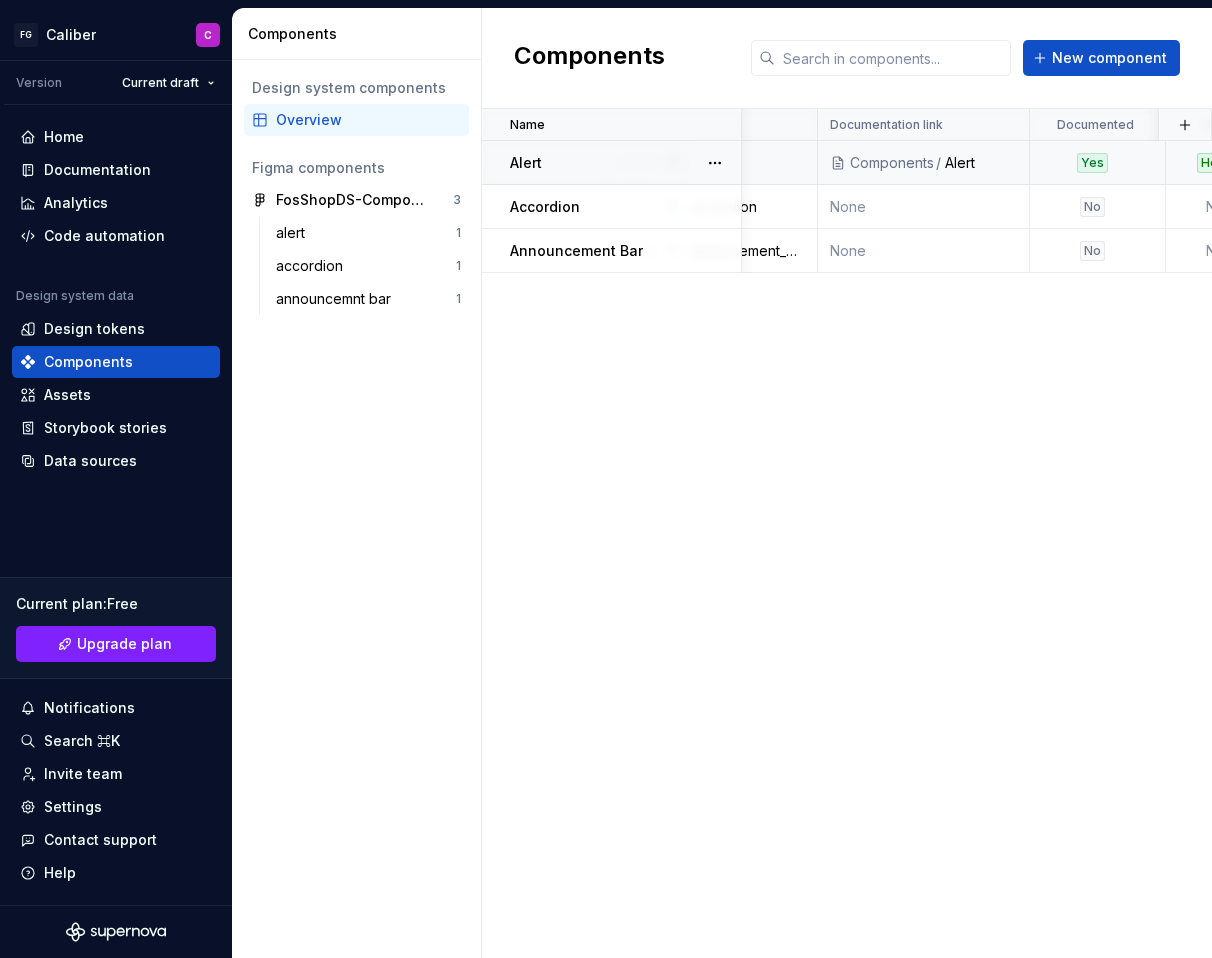 scroll, scrollTop: 0, scrollLeft: 327, axis: horizontal 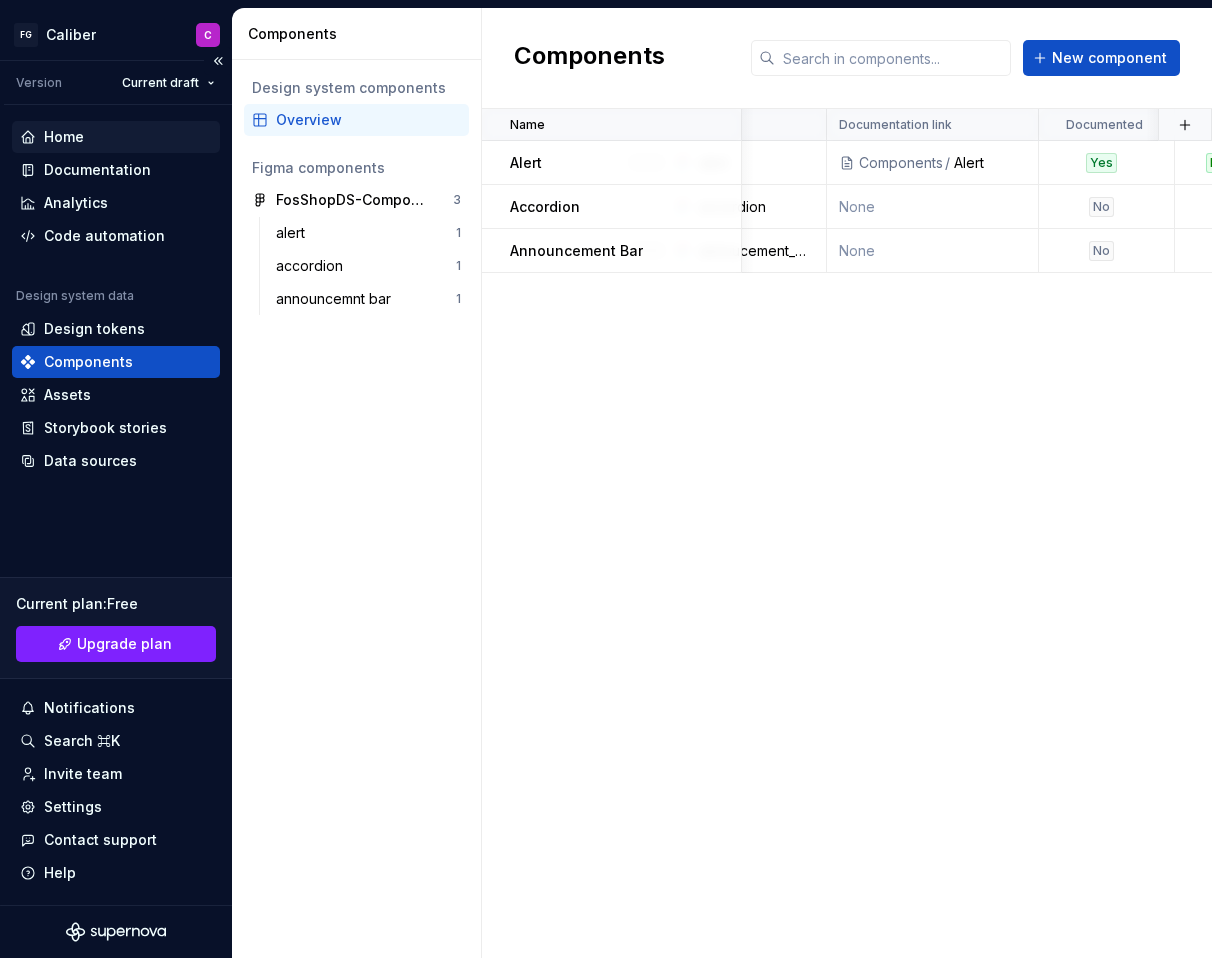 click on "Home" at bounding box center [64, 137] 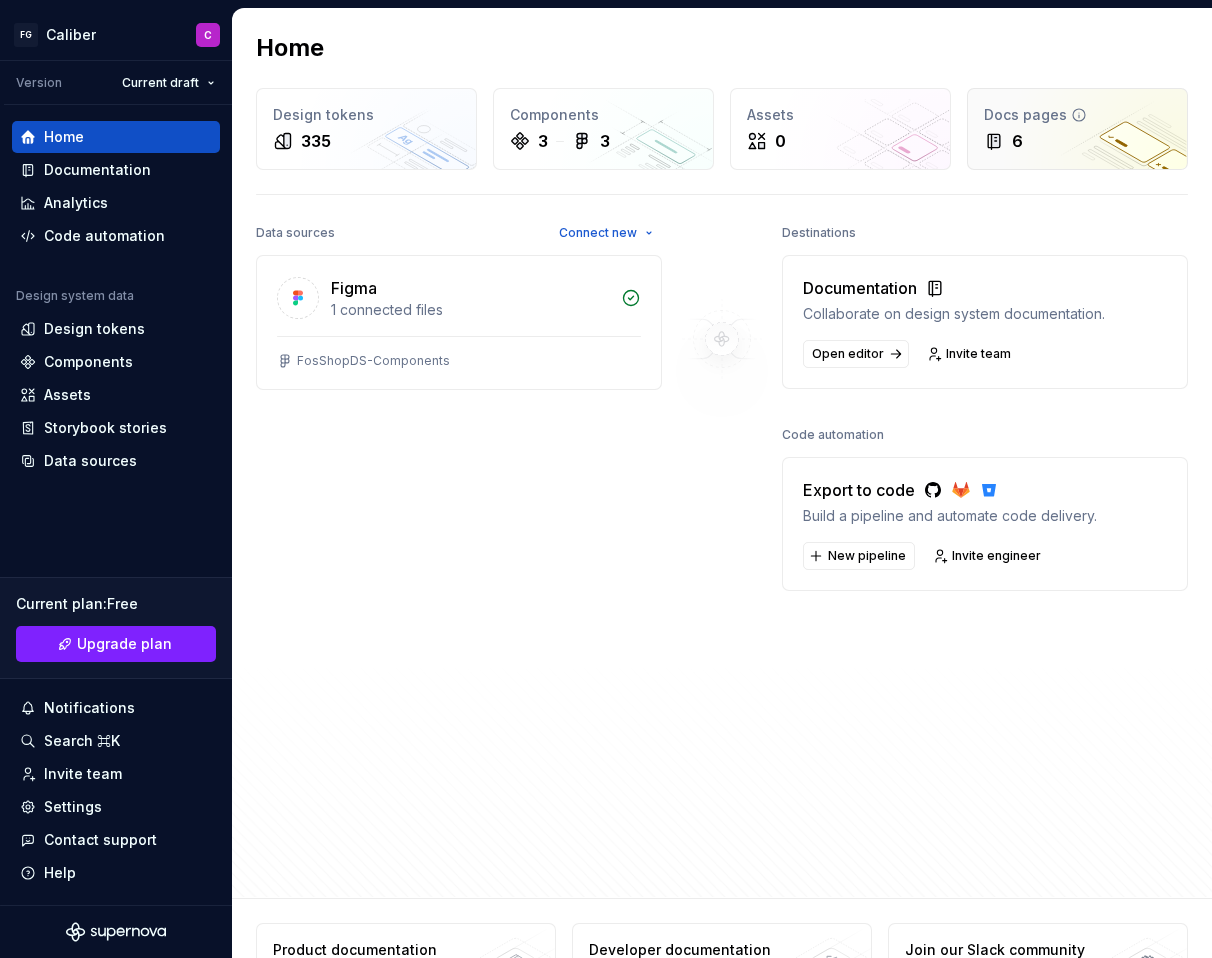 click on "6" at bounding box center [1077, 141] 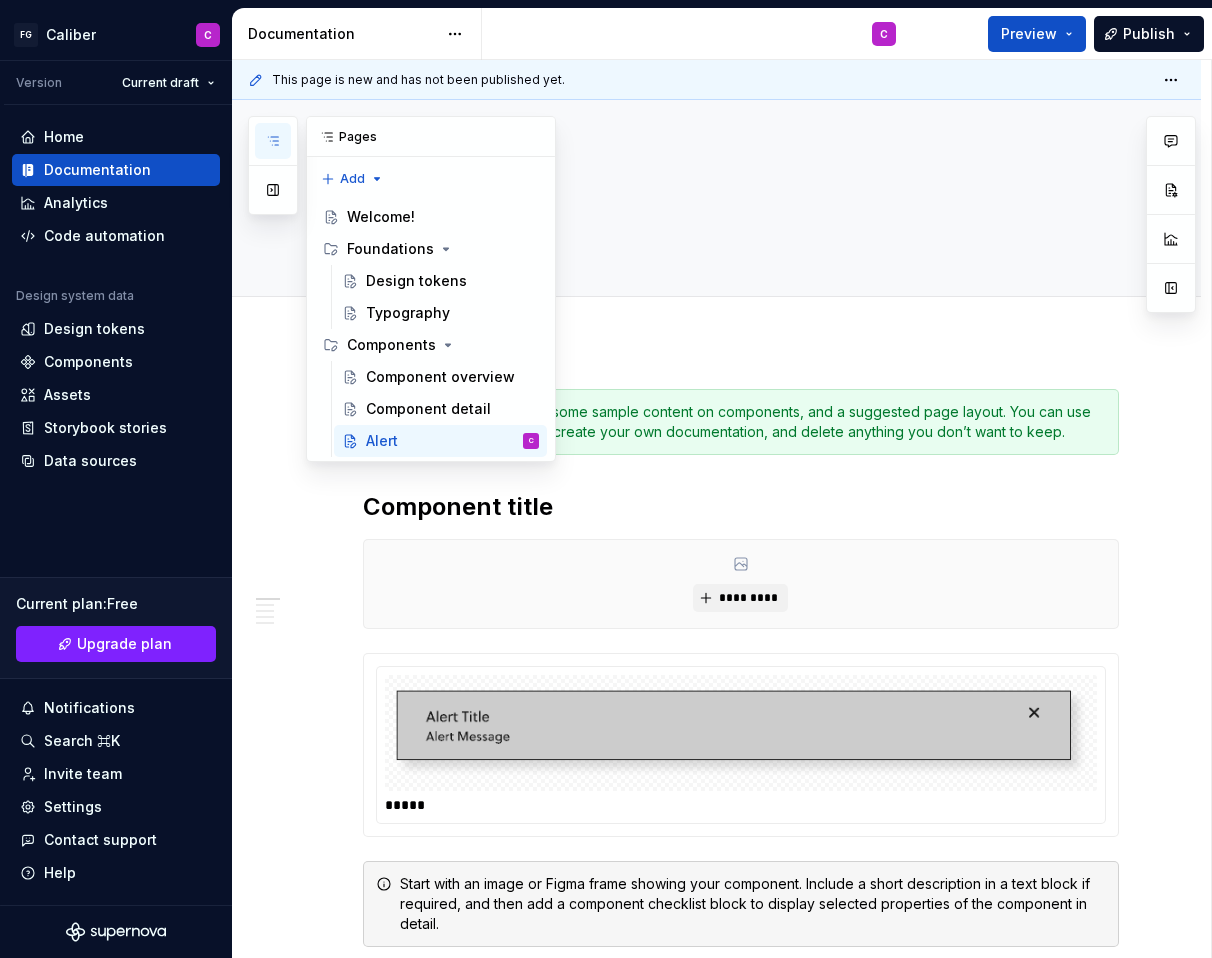 click 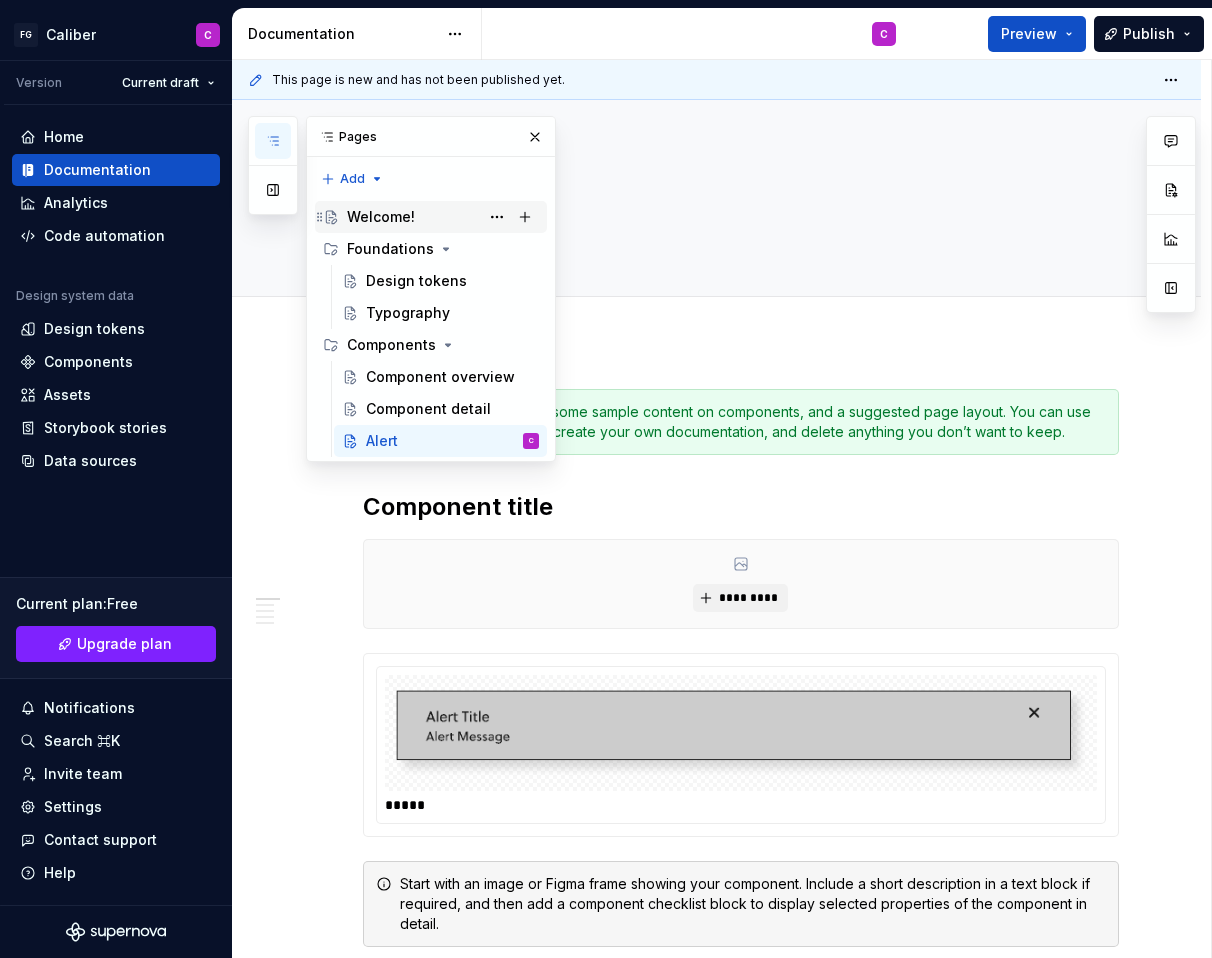 click on "Welcome!" at bounding box center [381, 217] 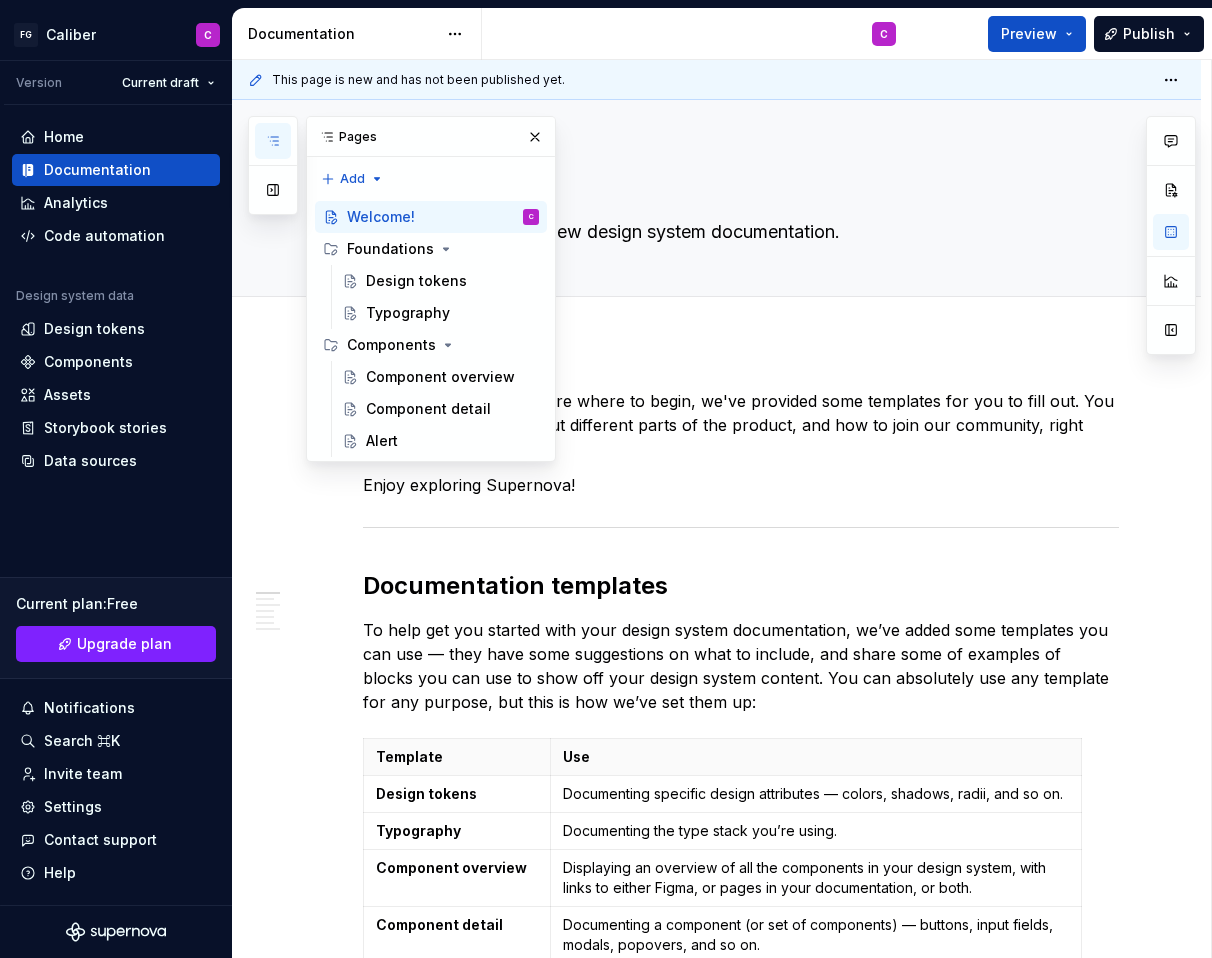click on "Design tokens" at bounding box center (456, 794) 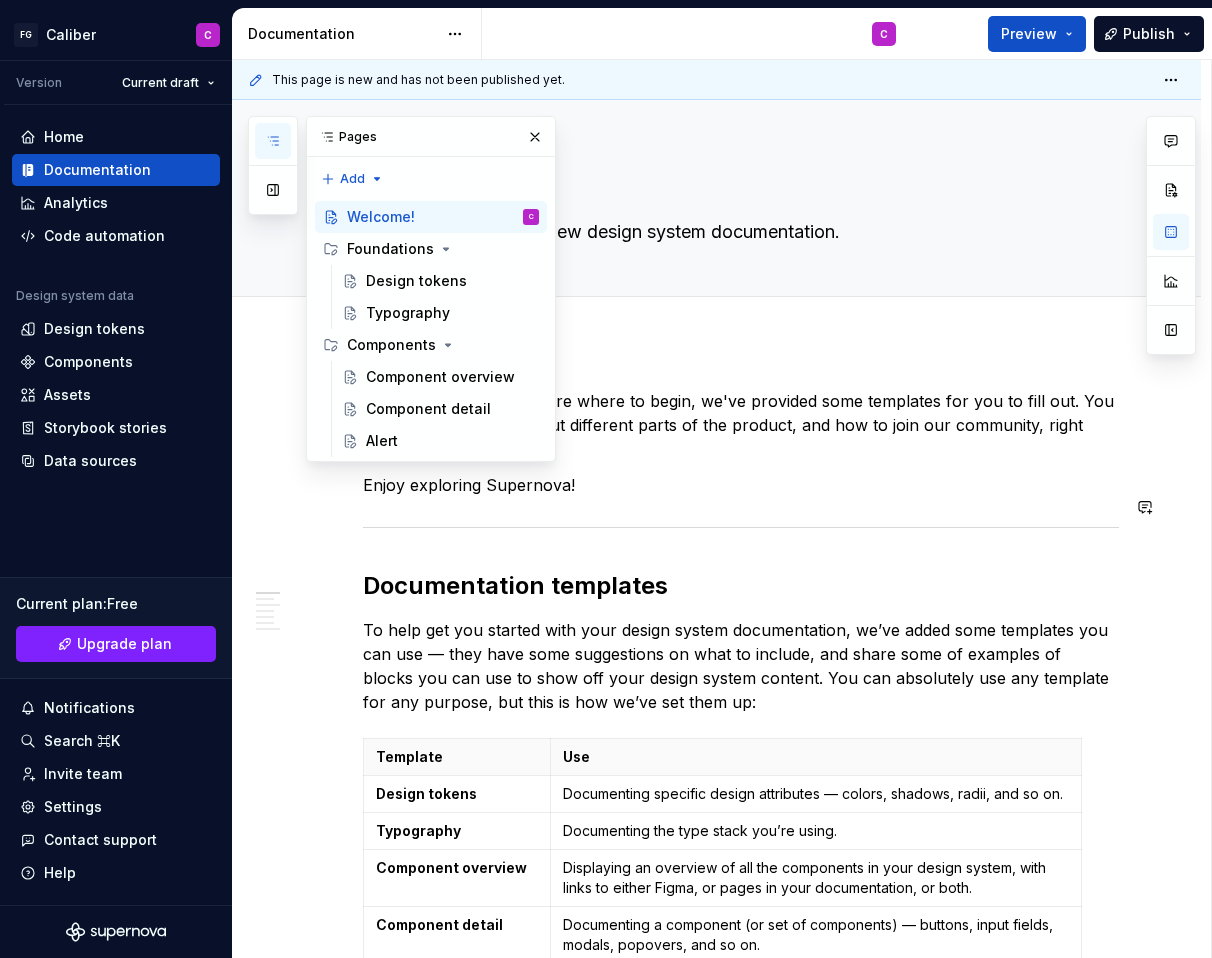 click on "In case you're not too sure where to begin, we've provided some templates for you to fill out. You can also learn more about different parts of the product, and how to join our community, right here. Enjoy exploring Supernova!  Documentation templates To help get you started with your design system documentation, we’ve added some templates you can use — they have some suggestions on what to include, and share some of examples of blocks you can use to show off your design system content. You can absolutely use any template for any purpose, but this is how we’ve set them up: Template Use Design tokens Documenting specific design attributes — colors, shadows, radii, and so on. Typography Documenting the type stack you’re using. Component overview Displaying an overview of all the components in your design system, with links to either Figma, or pages in your documentation, or both. Component detail Documenting a component (or set of components) — buttons, input fields, modals, popovers, and so on. ." at bounding box center [741, 1321] 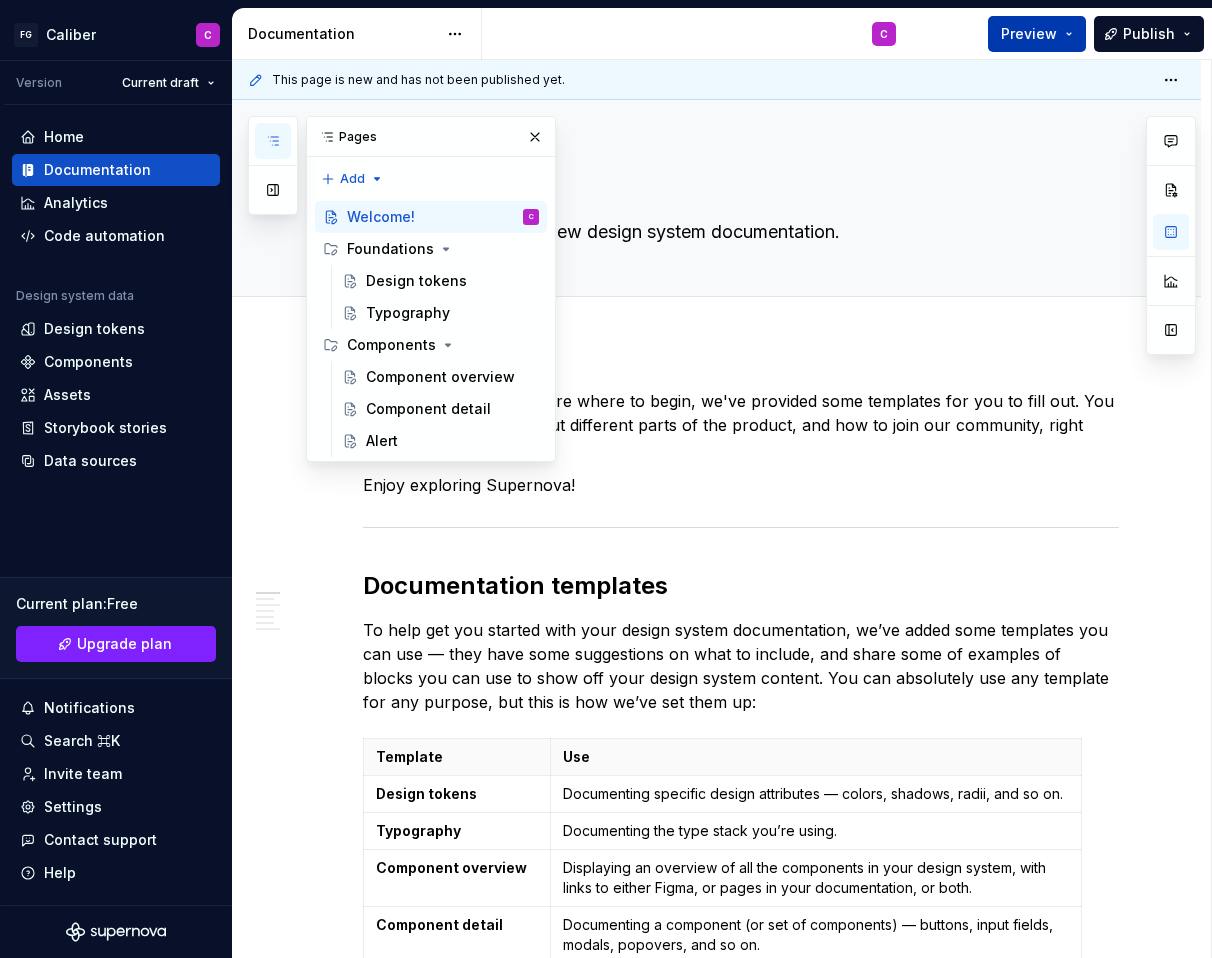 click on "Preview" at bounding box center (1037, 34) 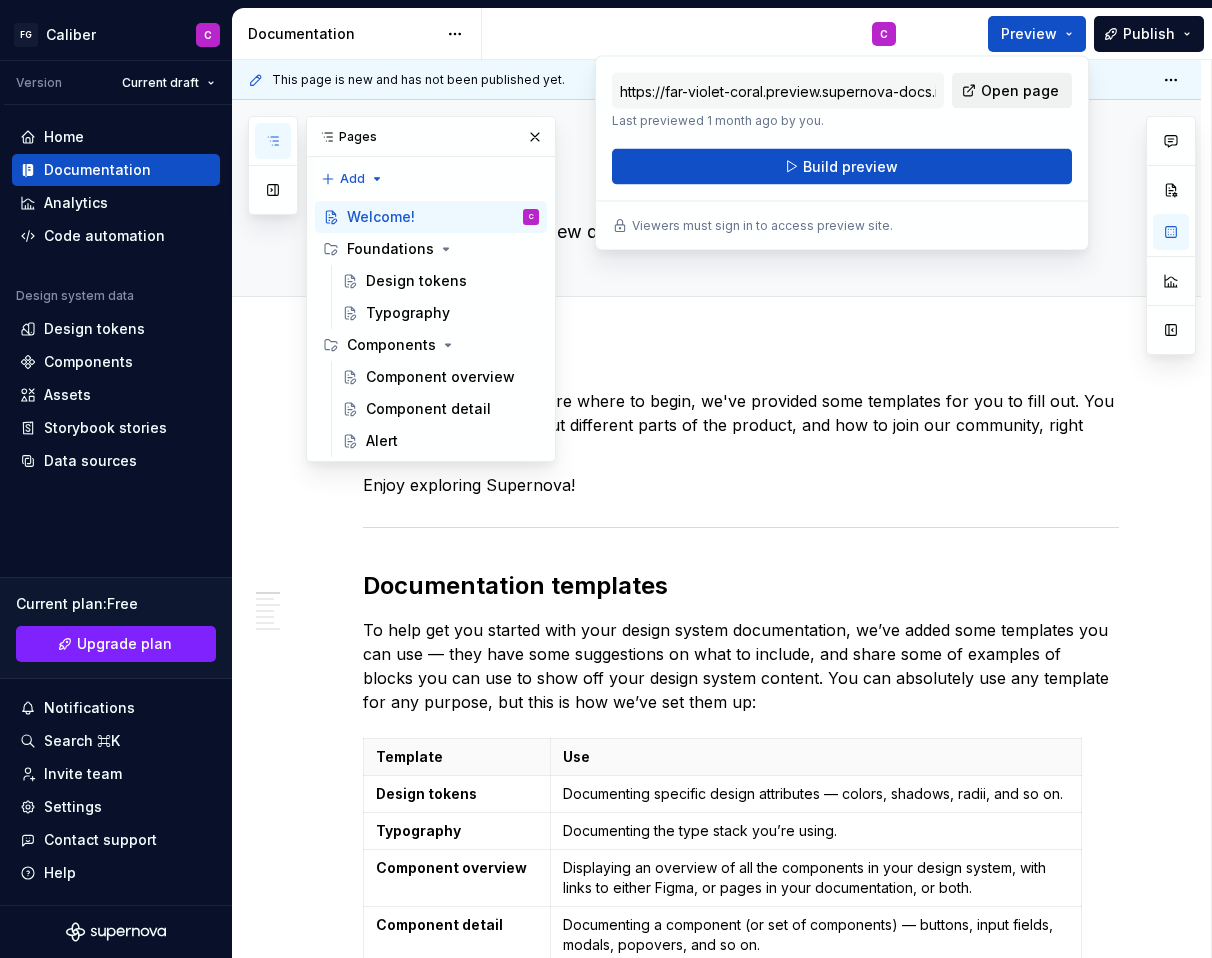 click on "Open page" at bounding box center [1020, 91] 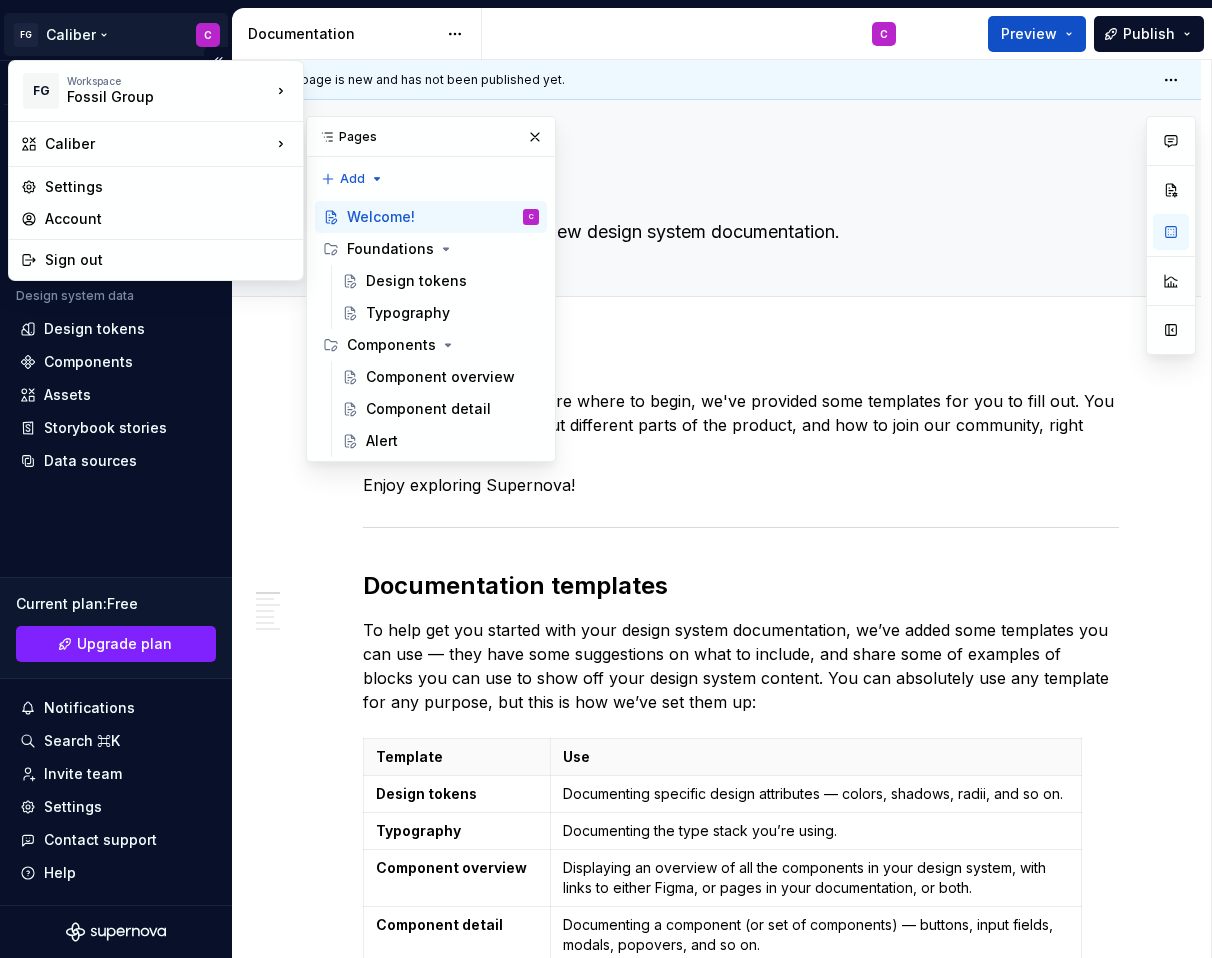 click on "FG Caliber C Version Current draft Home Documentation Analytics Code automation Design system data Design tokens Components Assets Storybook stories Data sources Current plan :  Free Upgrade plan Notifications Search ⌘K Invite team Settings Contact support Help Documentation C Preview Publish Pages Add
Accessibility guide for tree Page tree.
Navigate the tree with the arrow keys. Common tree hotkeys apply. Further keybindings are available:
enter to execute primary action on focused item
f2 to start renaming the focused item
escape to abort renaming an item
control+d to start dragging selected items
Welcome! C Foundations Design tokens Typography Components Component overview Component detail Alert Changes Welcome! Foundations  /  Design tokens Foundations  /  Typography Components  /  Component overview Components  /  Component detail Components  /  Alert Upgrade to Enterprise to turn on approval workflow Learn more Welcome!" at bounding box center [606, 479] 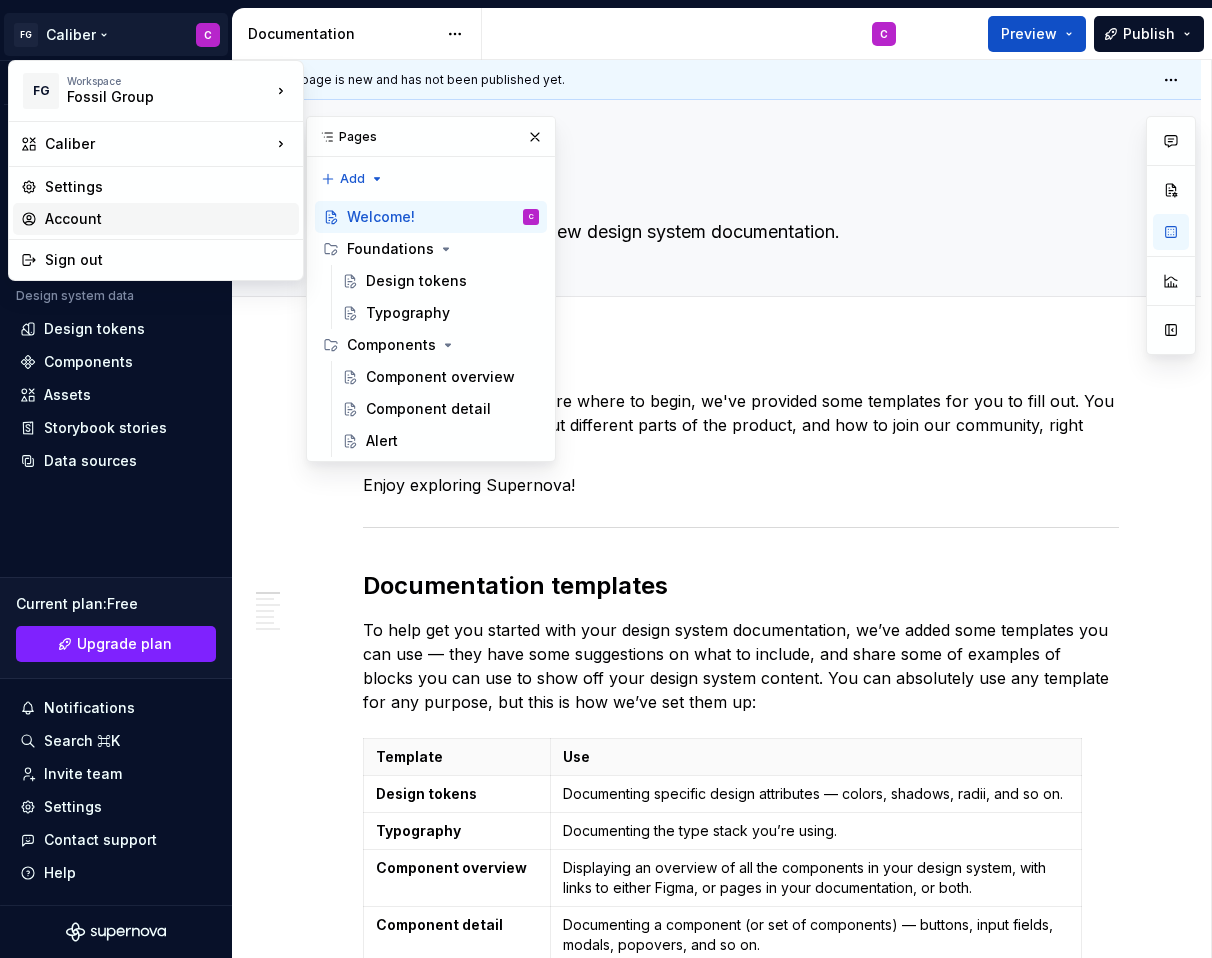 click on "Account" at bounding box center [168, 219] 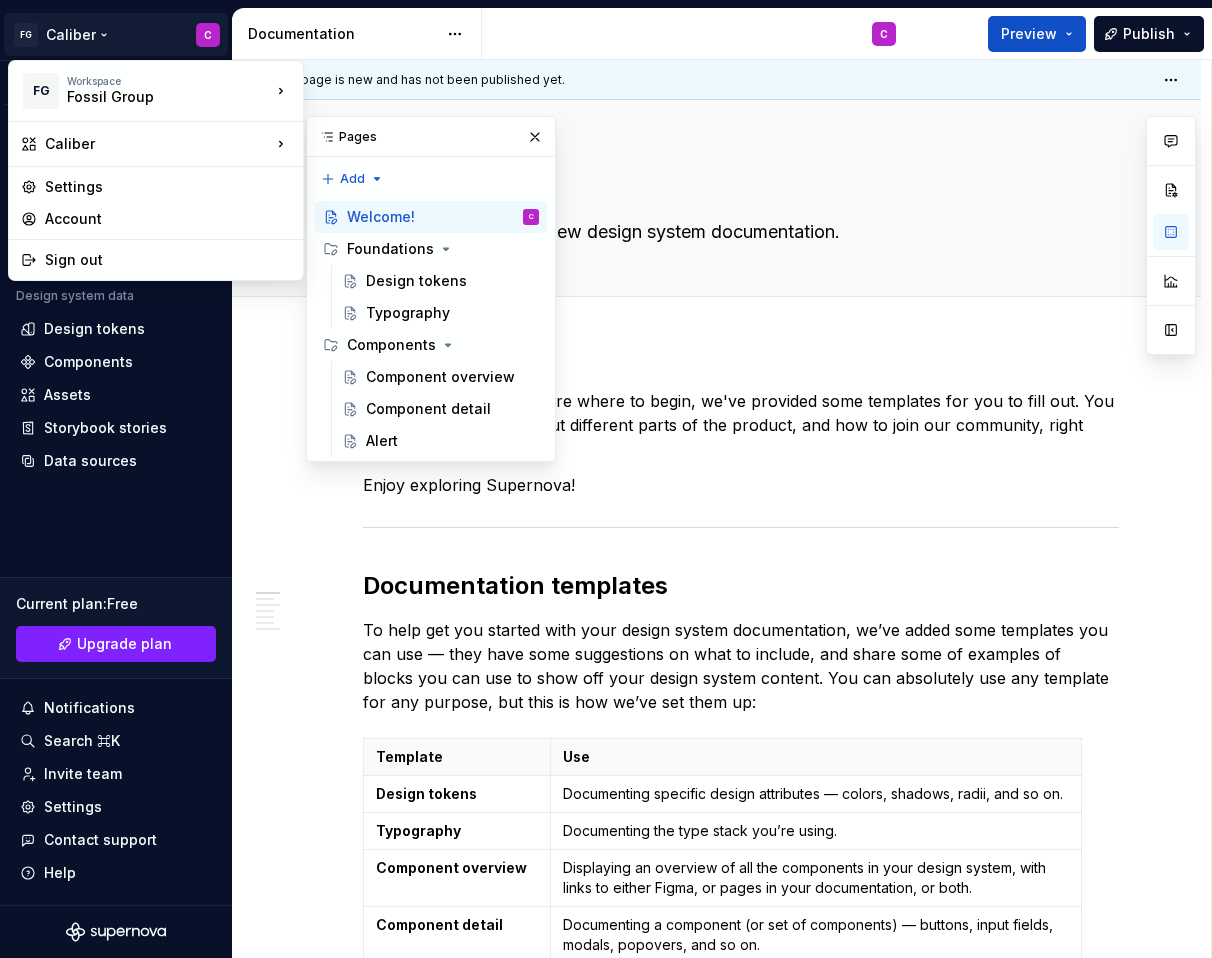 type on "*" 